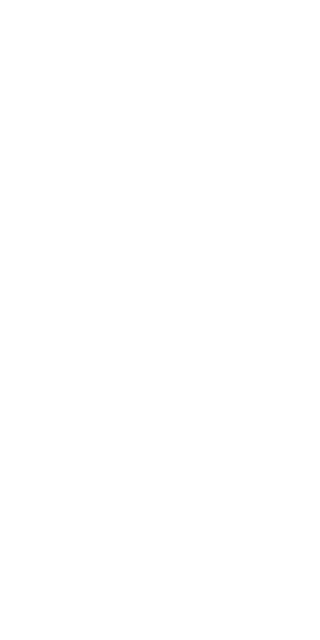 scroll, scrollTop: 0, scrollLeft: 0, axis: both 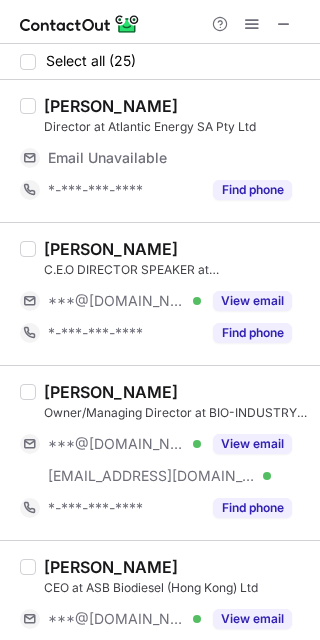 click at bounding box center [28, 62] 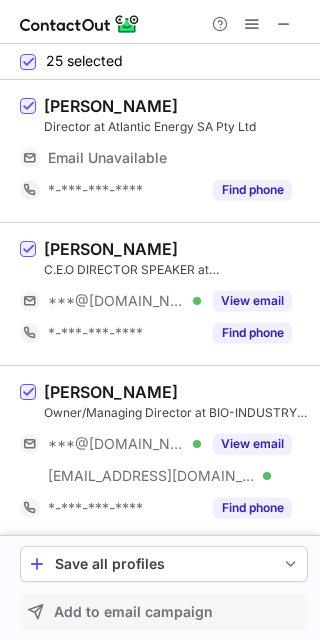 click on "Add to email campaign" at bounding box center (133, 612) 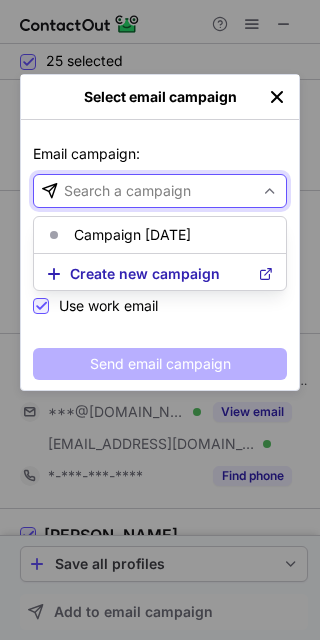 click on "Search a campaign" at bounding box center [127, 191] 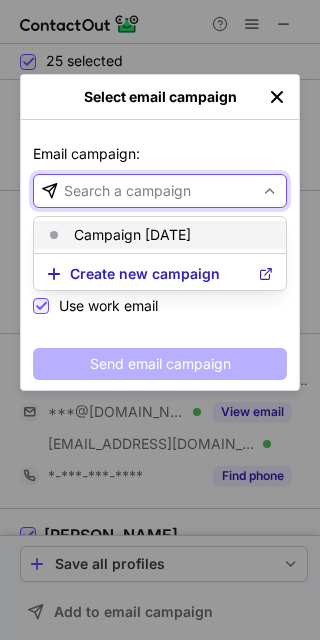 click on "Campaign 14/01/2025" at bounding box center [132, 235] 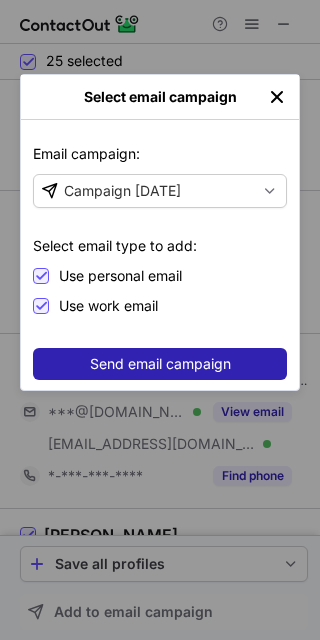 click on "Send email campaign" at bounding box center [160, 364] 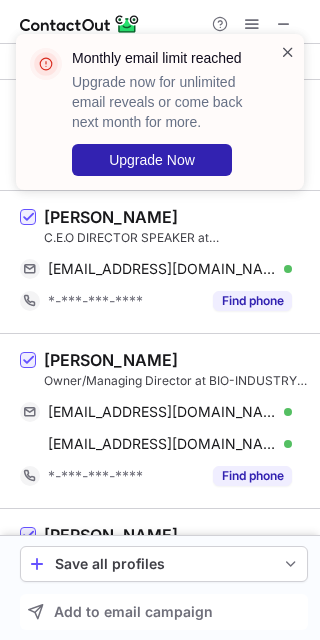 click at bounding box center [288, 52] 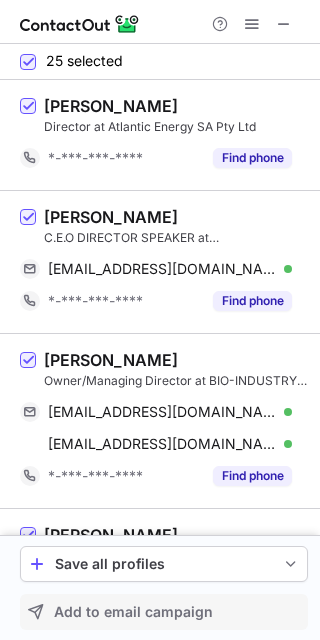 click on "Add to email campaign" at bounding box center [133, 612] 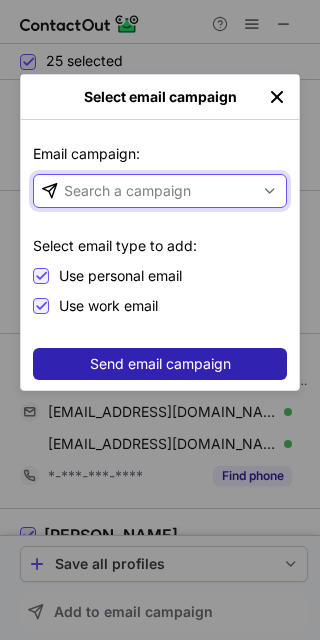 click on "Send email campaign" at bounding box center [160, 364] 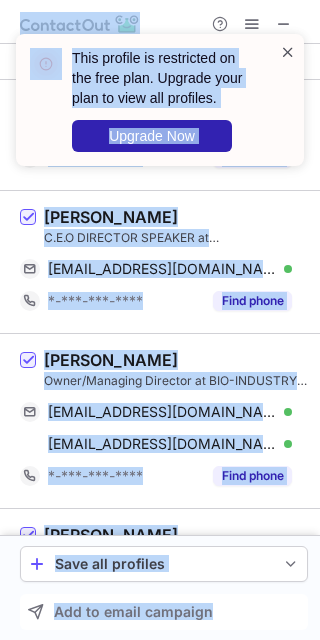 click at bounding box center (288, 52) 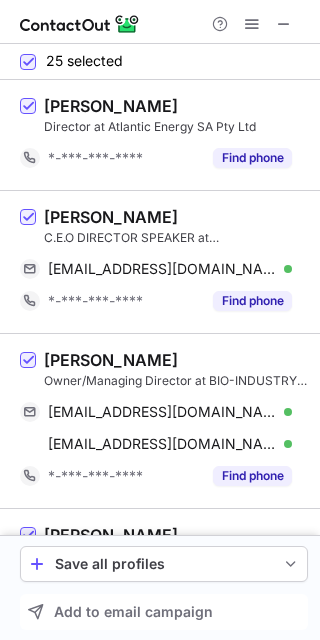 click at bounding box center [284, 24] 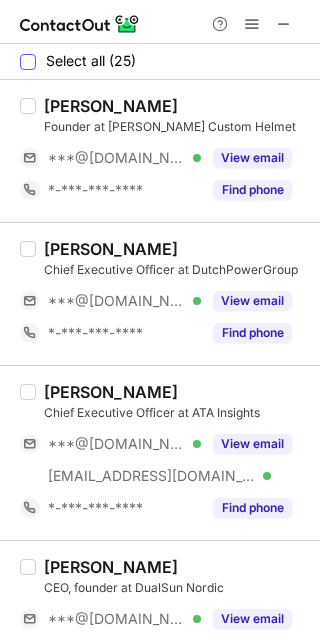 click on "Select all (25)" at bounding box center [91, 61] 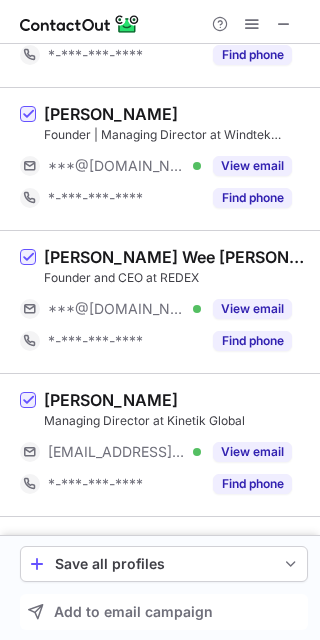 scroll, scrollTop: 3626, scrollLeft: 0, axis: vertical 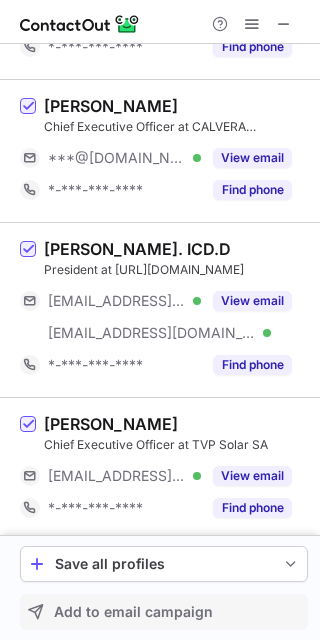 click on "Add to email campaign" at bounding box center [133, 612] 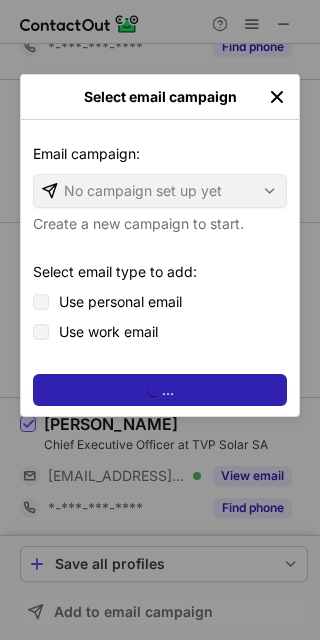 click on "Email campaign: No campaign set up yet" at bounding box center [160, 191] 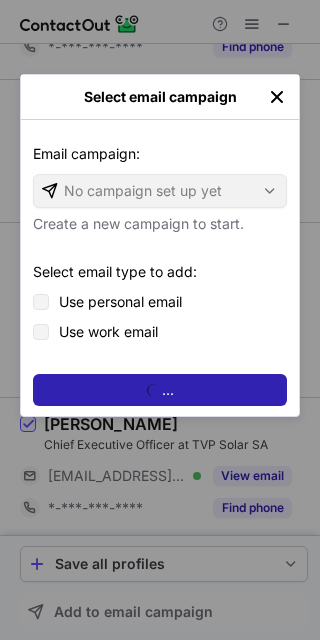 click on "Use personal email" at bounding box center [107, 301] 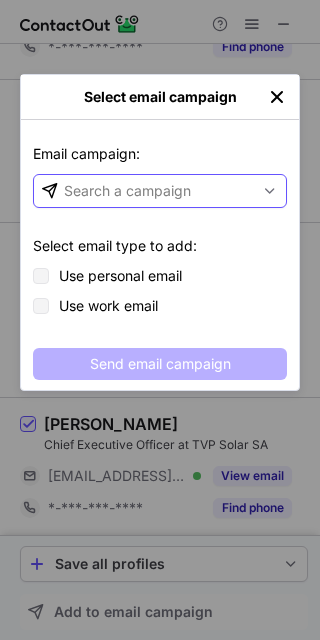 click on "Search a campaign" at bounding box center (127, 191) 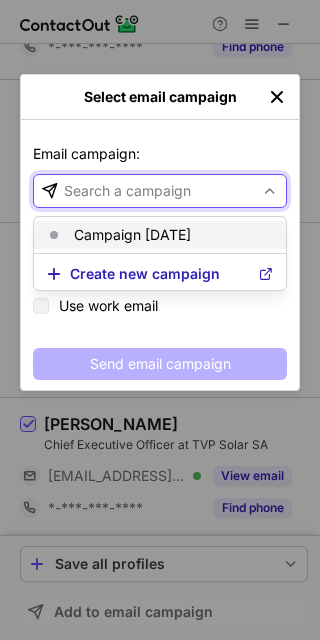click on "Campaign 14/01/2025" at bounding box center [132, 235] 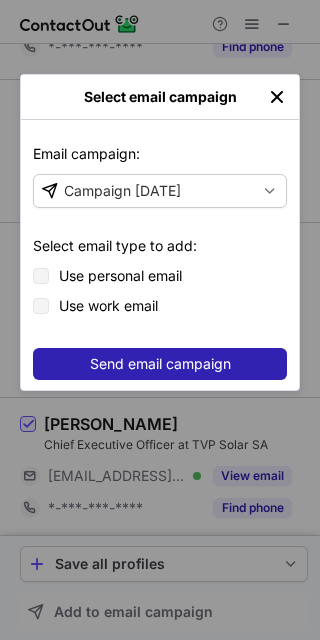 click on "Use personal email" at bounding box center [107, 275] 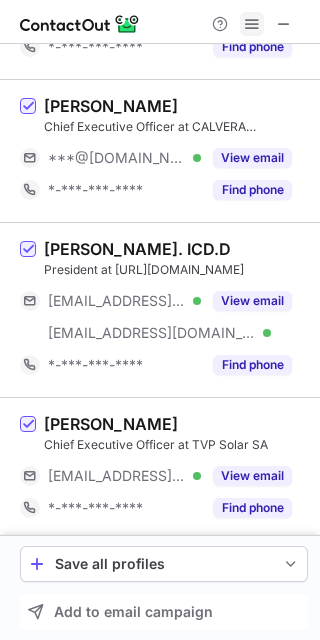 click at bounding box center [252, 24] 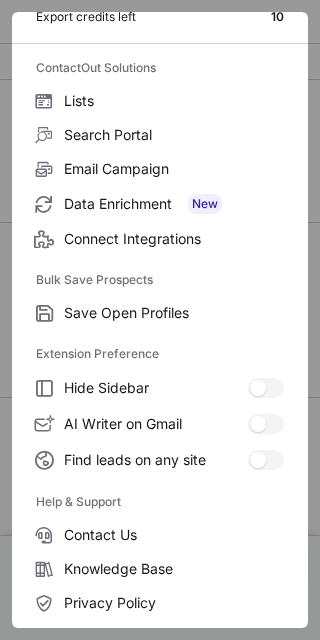 scroll, scrollTop: 192, scrollLeft: 0, axis: vertical 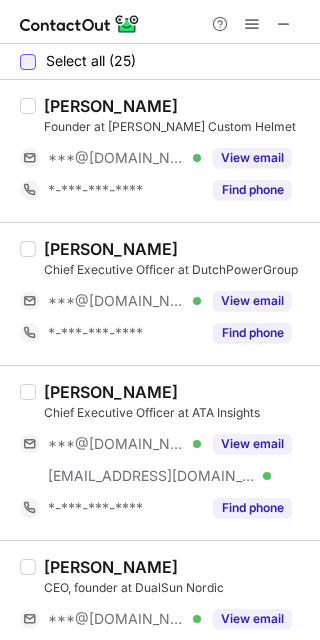 click at bounding box center [28, 62] 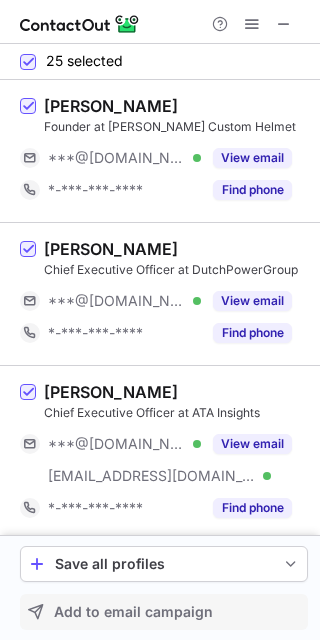 click on "Add to email campaign" at bounding box center [133, 612] 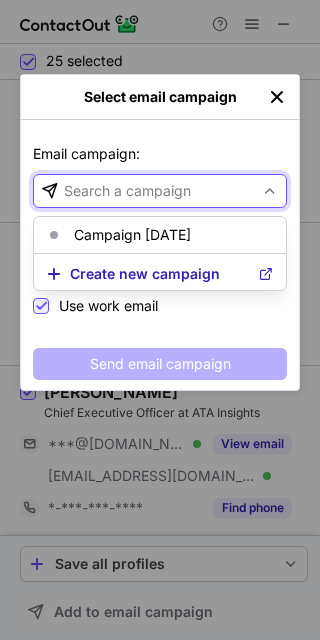 click on "Search a campaign" at bounding box center [144, 191] 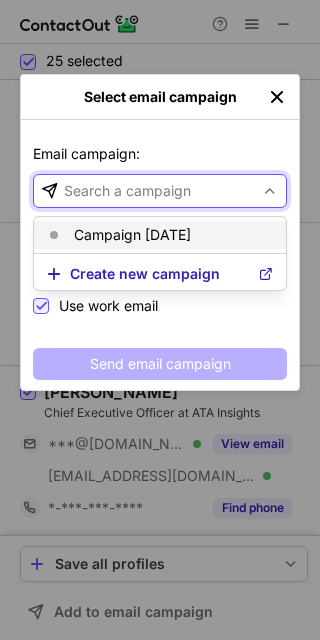 click on "Campaign [DATE]" at bounding box center (132, 235) 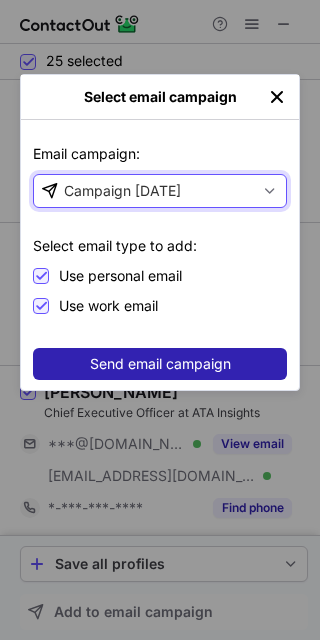 click on "Send email campaign" at bounding box center (160, 364) 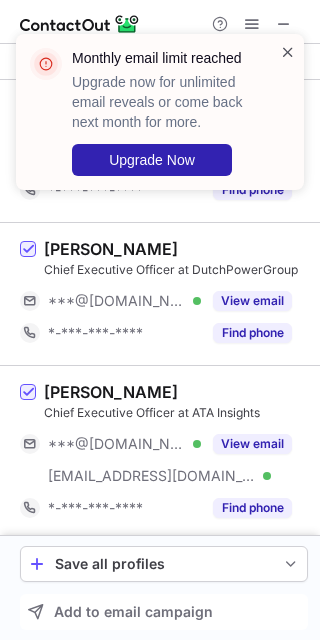 click at bounding box center (288, 52) 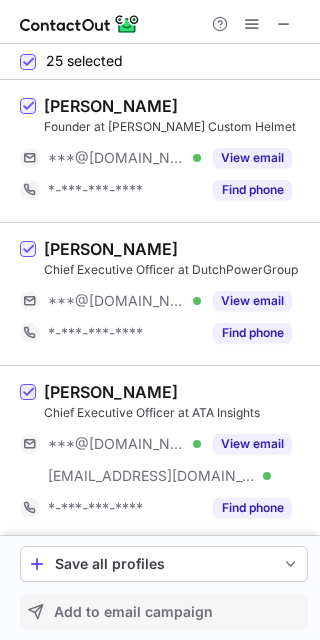 click on "Add to email campaign" at bounding box center (133, 612) 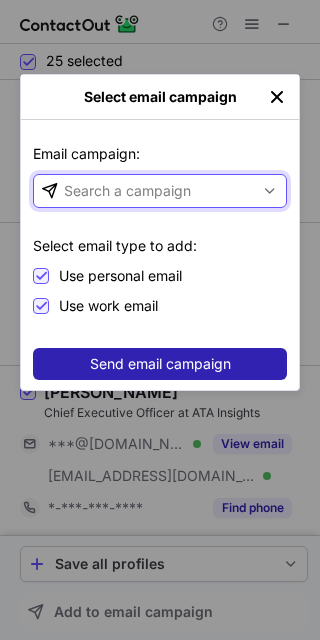 click on "Send email campaign" at bounding box center (160, 364) 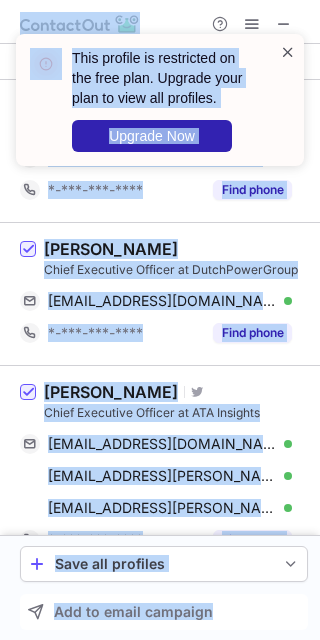 click at bounding box center [288, 52] 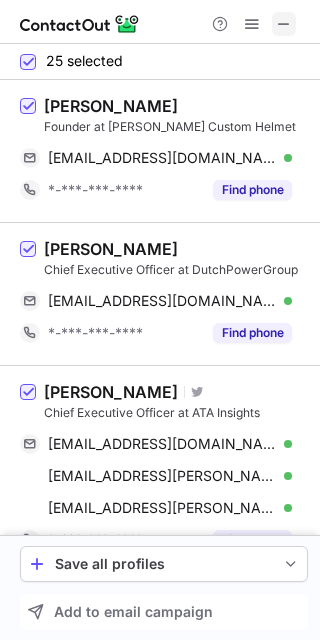 click at bounding box center [284, 24] 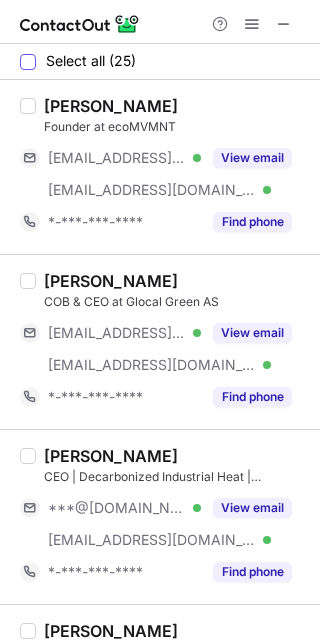 click on "Select all (25)" at bounding box center (91, 61) 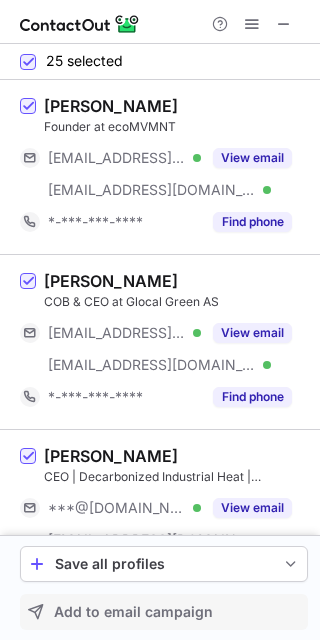 click on "Add to email campaign" at bounding box center [133, 612] 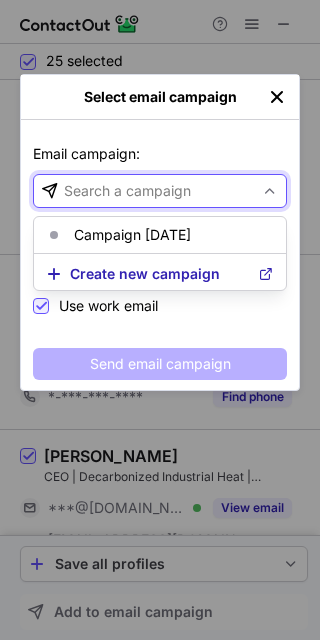 click on "Search a campaign" at bounding box center [127, 191] 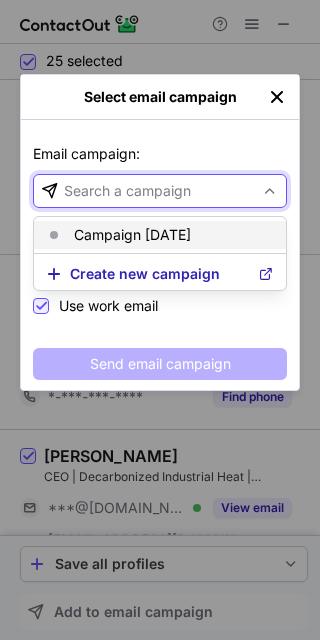 click on "Campaign [DATE]" at bounding box center (132, 235) 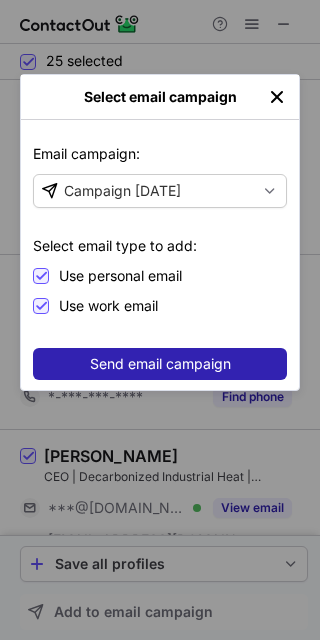 click on "Send email campaign" at bounding box center [160, 364] 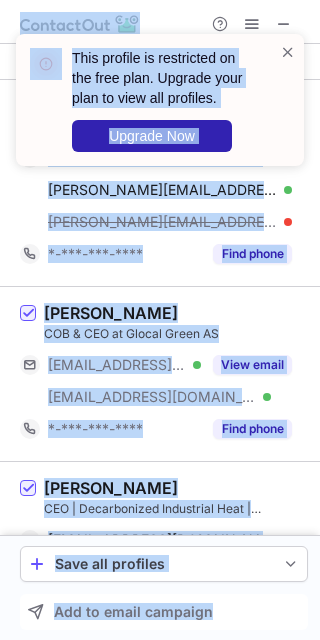 copy on "This profile is restricted on the free plan. Upgrade your plan to view all profiles. Upgrade Now 25 selected Paul Bolté Founder at ecoMVMNT pbolte@mvp4.com Verified Send email Copy paul@ecomvmnt.ca Verified Send email Copy paul@eco6ix.ca *-***-***-**** Find phone Dag Nikolai Ryste COB & CEO at Glocal Green AS ***@salmar.no Verified ***@glocalgreen.com Verified View email *-***-***-**** Find phone Alain Robic CEO | Decarbonized Industrial Heat | Concentrated Solar Thermal (CST) | Energy Transition at Azteq Energy alainrobic@gmail.com Verified Send email Copy alain.robic@azteq.be Verified Send email Copy *-***-***-**** Find phone Ilja Pawel CEO & Founder at Dr. Pawel Consulting ***@web.de Verified ***@gmx.at Verified ***@pawel.co.at Verified View email *-***-***-**** Find phone Brendan O'Shea Founder and CEO at Just Clear ***@gmail.com Verified ***@just-clear.co.uk Verified View email *-***-***-**** Find phone Wolfgang Schröder Owner at Silver-Sound Medienservice wolfgang@silver-sound.de Verified Send email ..." 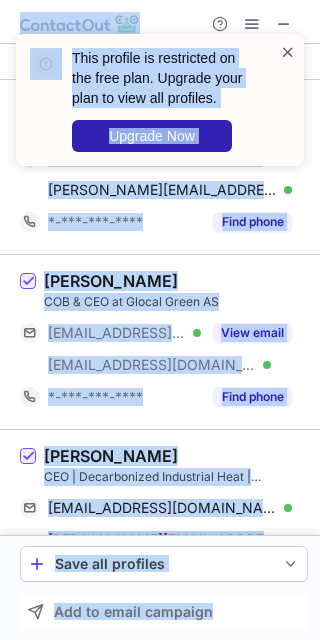 click at bounding box center (288, 52) 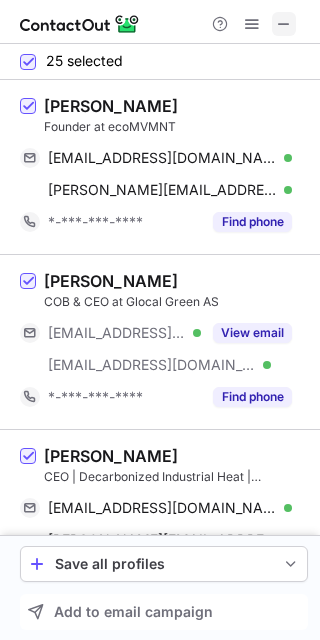 click at bounding box center (284, 24) 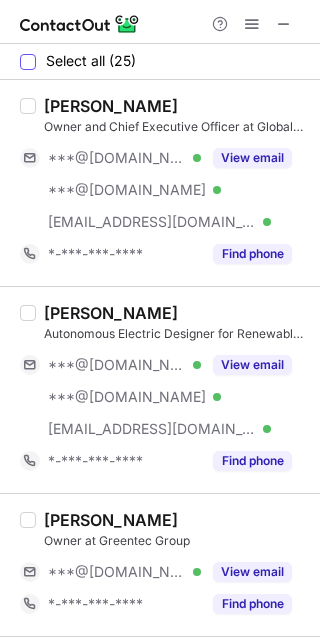 click on "Select all (25)" at bounding box center (91, 61) 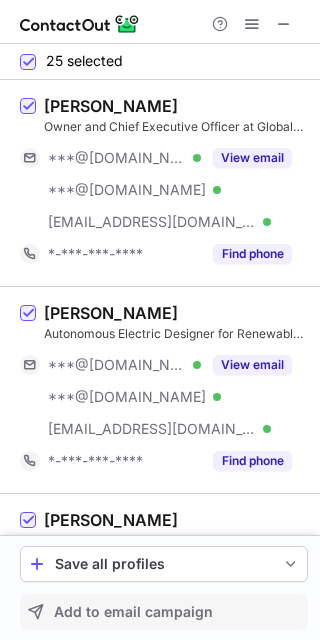 click on "Add to email campaign" at bounding box center [133, 612] 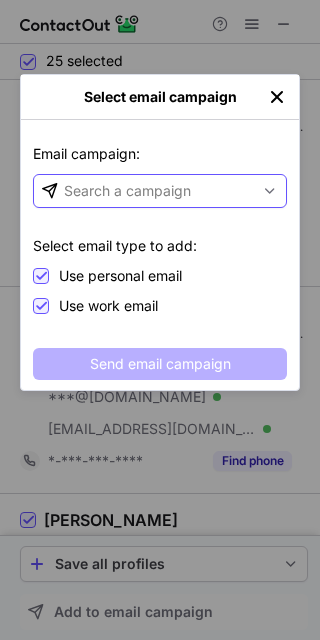 click on "Search a campaign" at bounding box center (144, 191) 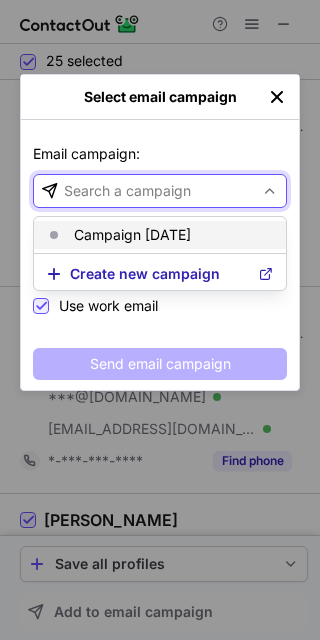 click on "Campaign 15/01/2025" at bounding box center (132, 235) 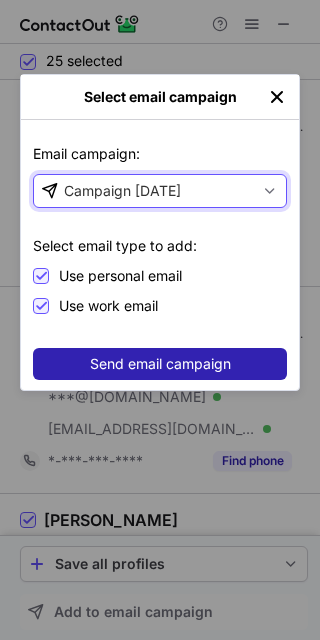 click on "Send email campaign" at bounding box center (160, 364) 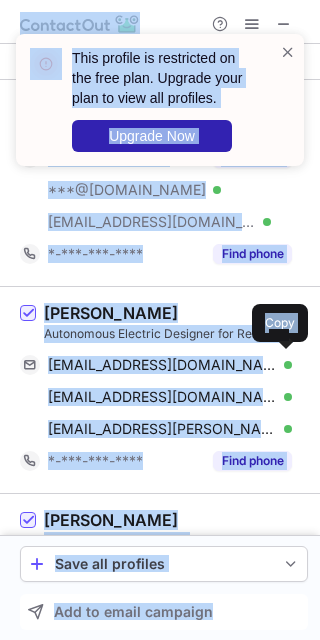 copy on "This profile is restricted on the free plan. Upgrade your plan to view all profiles. Upgrade Now 25 selected Ilir M. Shala Owner and Chief Executive Officer at Global Energy Solutions ***@yahoo.com Verified ***@hotmail.com Verified ***@energysolutionscis.com Verified View email *-***-***-**** Find phone Decio Figueiredo Autonomous Electric Designer for Renewable Industry at Primo Solar & Noroc deciodgf@gmail.com Verified Send email Copy deciodgf@hotmail.com Verified Send email Copy decio.figueiredo@halliburton.com Verified Send email Copy *-***-***-**** Find phone Igor Ginko Owner at Greentec Group ***@gmail.com Verified View email *-***-***-**** Find phone Rob Richards CEO at Verditek robrsg@gmail.com Verified Send email Copy *-***-***-**** Find phone Jobs Ma Founder at PV ESS Planet ***@qq.com Verified View email *-***-***-**** Find phone Joël Cicéron Founder & Director at OSTENDO Projects | Localised consultancy for Taiwan and Asia Pacific *-***-***-**** Find phone Vienna Zhou CEO at TROES Corp. ***@gma..." 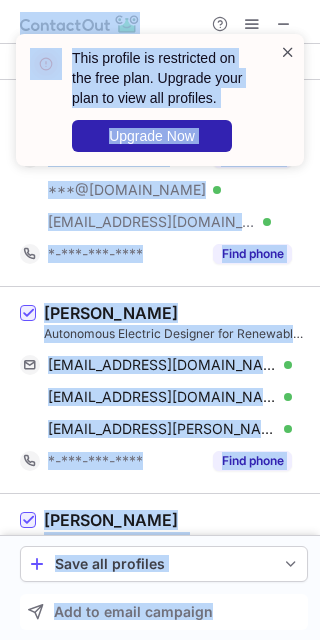 click at bounding box center [288, 52] 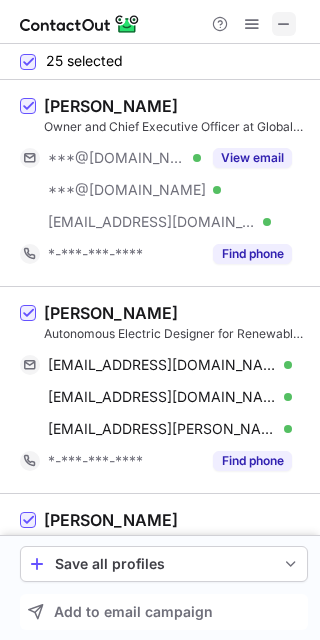 click at bounding box center [284, 24] 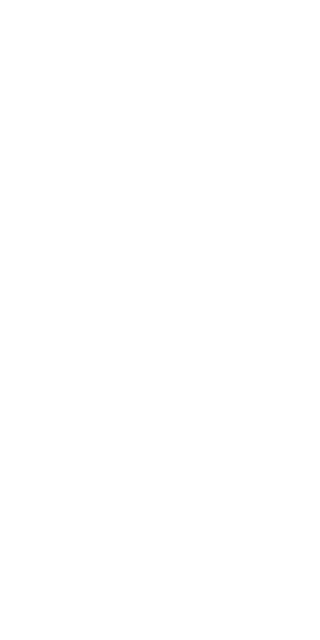 scroll, scrollTop: 0, scrollLeft: 0, axis: both 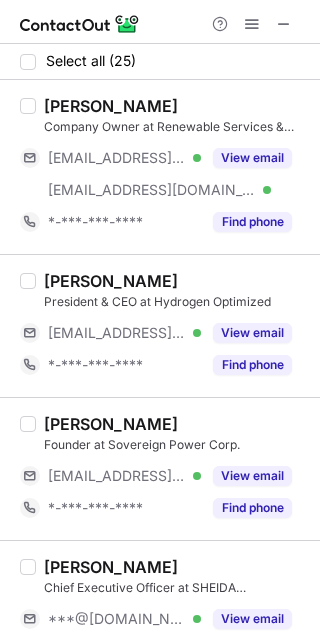 click on "Select all (25)" at bounding box center (91, 61) 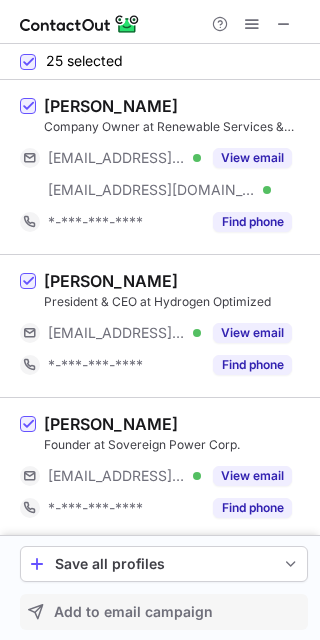 click on "Add to email campaign" at bounding box center (133, 612) 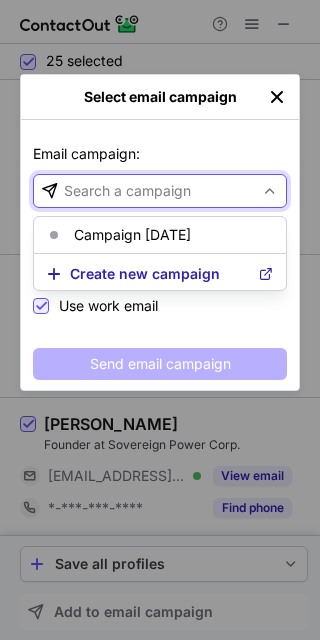 click on "Search a campaign" at bounding box center [127, 191] 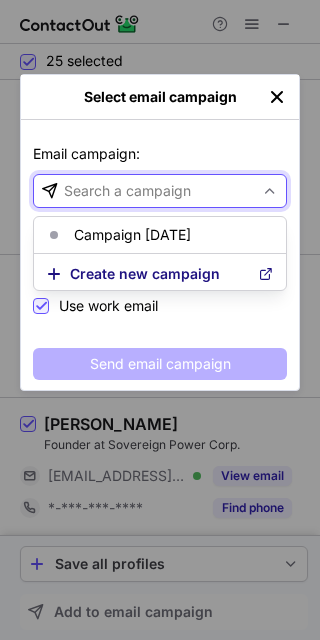 click on "Create new campaign" at bounding box center (160, 274) 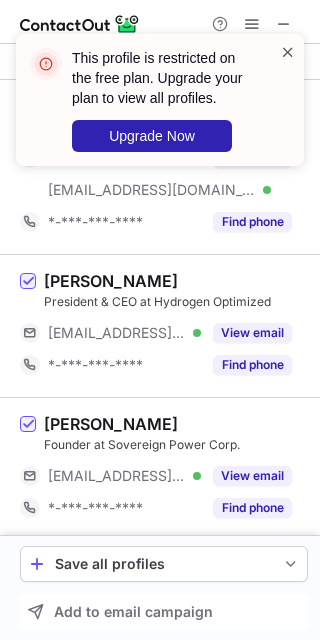 click at bounding box center (288, 52) 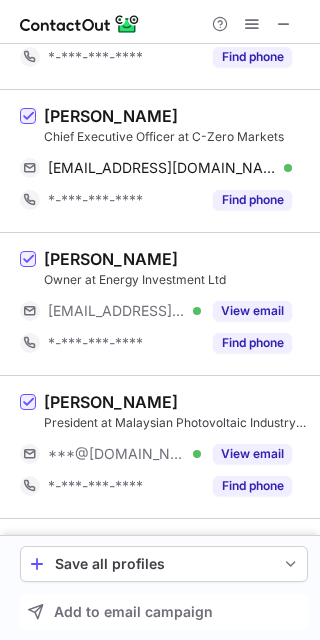 scroll, scrollTop: 3402, scrollLeft: 0, axis: vertical 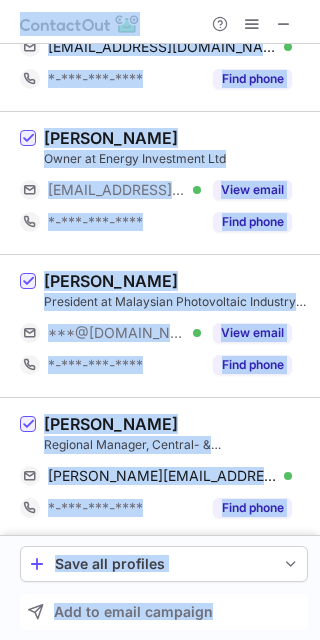 copy on "25 selected Kevin Roberts Company Owner at Renewable Services & Construction Ltd ***@krwindturbine.com Verified ***@krwindturbineservices.com Verified View email *-***-***-**** Find phone Denis Krude President & CEO at Hydrogen Optimized ***@ish.de Verified View email *-***-***-**** Find phone Greg Eliuk Founder at Sovereign Power Corp. ***@sovereignpower.ca Verified View email *-***-***-**** Find phone Julanda Al Balushi Chief Executive Officer at SHEIDA INDUSTRIES LLC ***@gmail.com Verified ***@sheida.om Verified View email *-***-***-**** Find phone Martin Wright Executive Chairman and Founder at Gravitricity Ltd ***@me.com Verified ***@gravitricity.com Verified View email *-***-***-**** Find phone Monarch Chan CEO at DAOGG monabattery88@gmail.com Verified Send email Copy *-***-***-**** Find phone James Macnaghten CEO at Caldera Heat Batteries Ltd ***@isentropic.co.uk Verified ***@isentropic.co.uk Verified ***@caldera.co.uk Verified View email *-***-***-**** Find phone Iftikhar Khan Chief Executive Offic..." 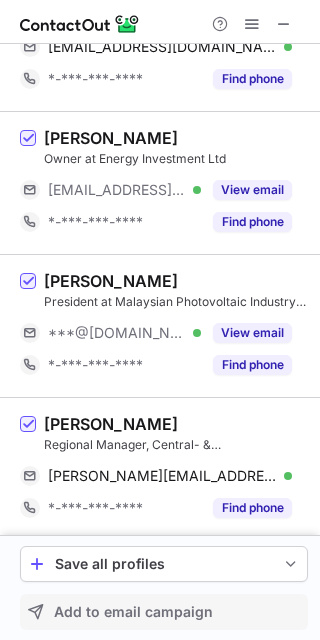 click on "Add to email campaign" at bounding box center (133, 612) 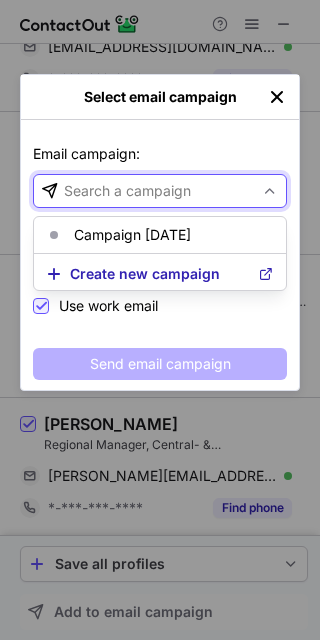 click on "Search a campaign" at bounding box center [144, 191] 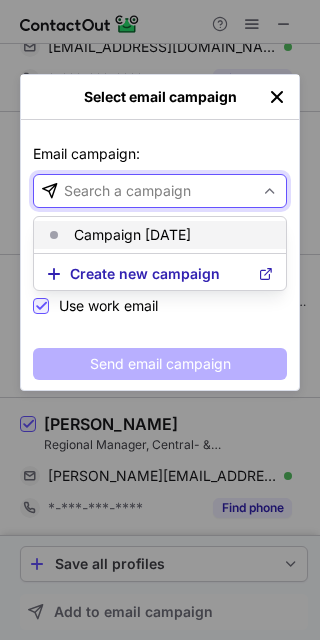 click on "Campaign [DATE]" at bounding box center (132, 235) 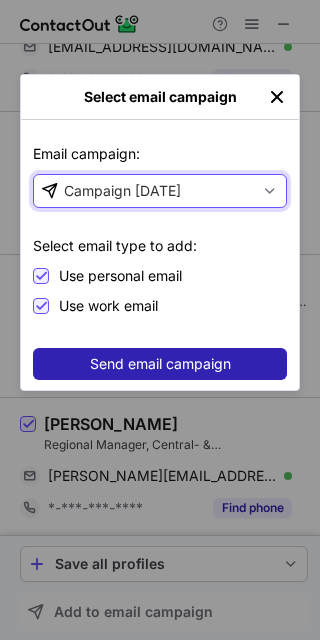 click on "Send email campaign" at bounding box center (160, 364) 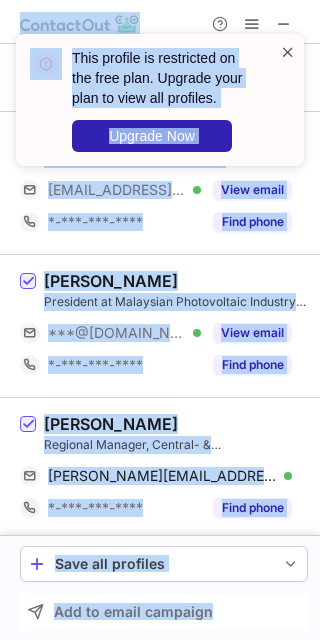 click at bounding box center [288, 52] 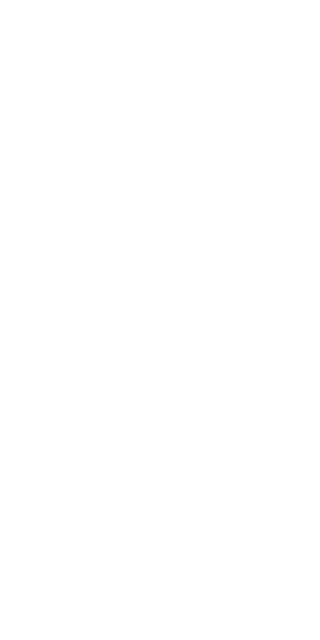 scroll, scrollTop: 0, scrollLeft: 0, axis: both 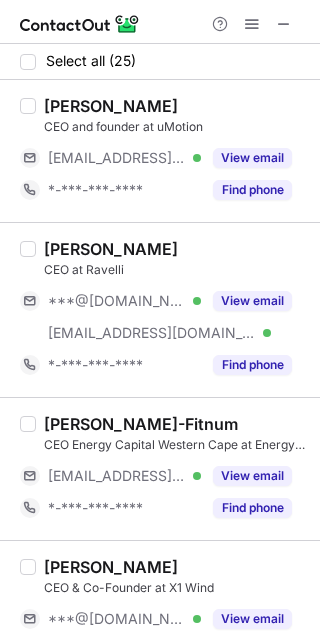 click on "Select all (25)" at bounding box center [91, 61] 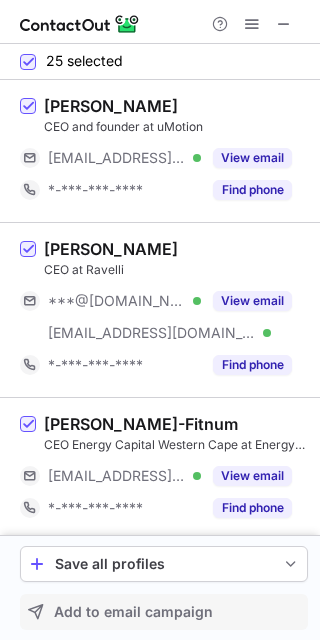click on "Add to email campaign" at bounding box center (133, 612) 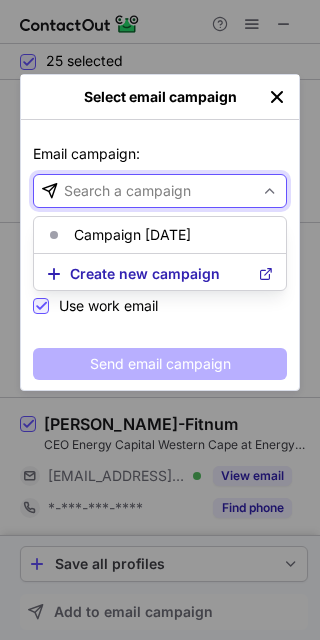 click on "Search a campaign" at bounding box center [144, 191] 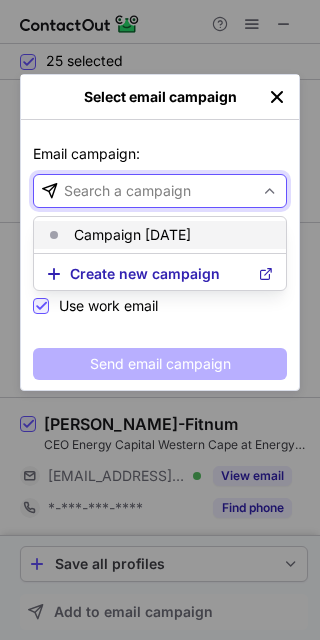 click on "Campaign [DATE]" at bounding box center (132, 235) 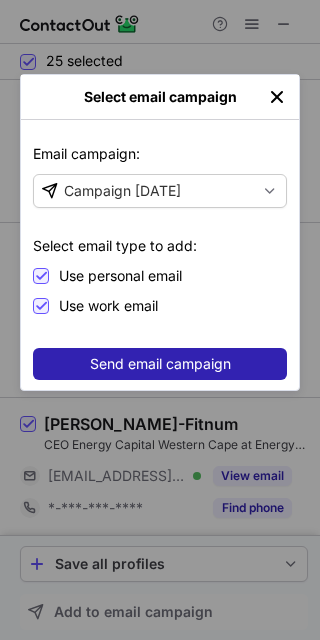 click on "Send email campaign" at bounding box center (160, 364) 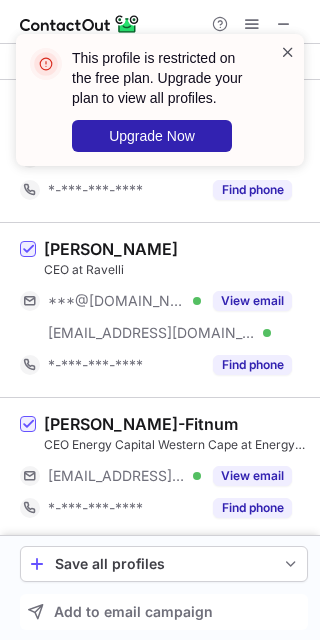 click at bounding box center [288, 52] 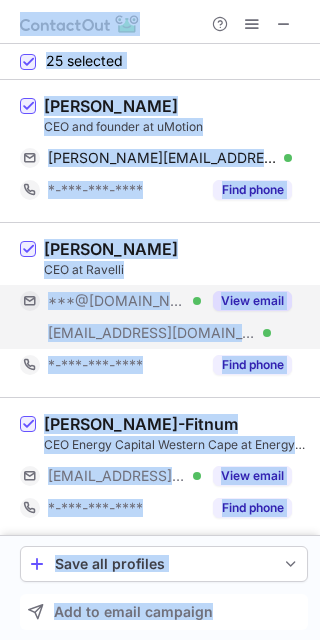 copy on "25 selected [PERSON_NAME] CEO and founder at uMotion [EMAIL_ADDRESS][DOMAIN_NAME] Verified Send email Copy *-***-***-**** Find phone [PERSON_NAME] CEO at Ravelli ***@[DOMAIN_NAME] Verified [EMAIL_ADDRESS][DOMAIN_NAME] Verified View email *-***-***-**** Find phone [PERSON_NAME]-Fitnum CEO Energy Capital Western Cape at Energy Capital [GEOGRAPHIC_DATA] [EMAIL_ADDRESS][DOMAIN_NAME] Verified View email *-***-***-**** Find phone [PERSON_NAME] Visit Twitter profile CEO & Co-Founder at X1 Wind [EMAIL_ADDRESS][DOMAIN_NAME] Verified Send email Copy [EMAIL_ADDRESS][DOMAIN_NAME] Send email Copy *-***-***-**** Find phone [PERSON_NAME], CPA, [GEOGRAPHIC_DATA] President at [PERSON_NAME] Advisory Services Inc [PERSON_NAME][EMAIL_ADDRESS][PERSON_NAME][DOMAIN_NAME] Verified Send email Copy *-***-***-**** Find phone [PERSON_NAME] CEO at AC883 Nordic Trade Services [EMAIL_ADDRESS][DOMAIN_NAME] Verified [EMAIL_ADDRESS][DOMAIN_NAME] Verified View email *-***-***-**** Find phone [PERSON_NAME] Founder & CEO at Connecterra Ltd [PERSON_NAME][EMAIL_ADDRESS][DOMAIN_NAME] Verified Send email Copy *-***-***-**** Find phone [PERSON_NAME] Visit Twitter profile Owner ..." 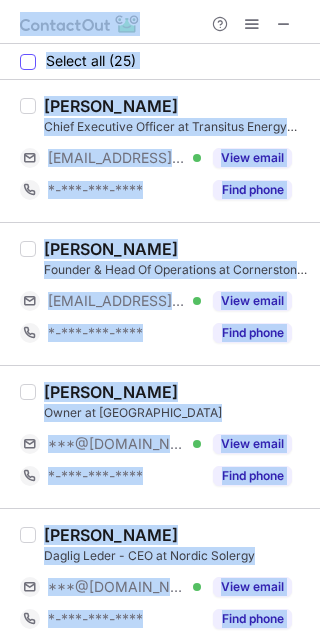 click on "Select all (25)" at bounding box center [91, 61] 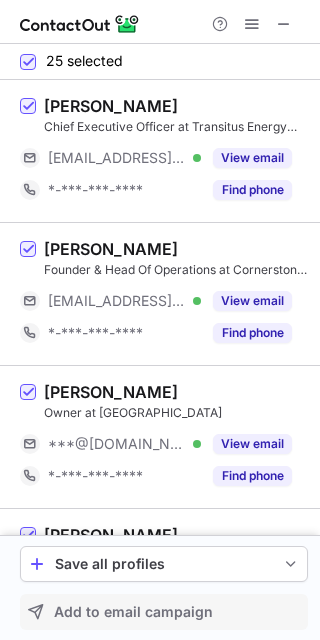 click on "Add to email campaign" at bounding box center (133, 612) 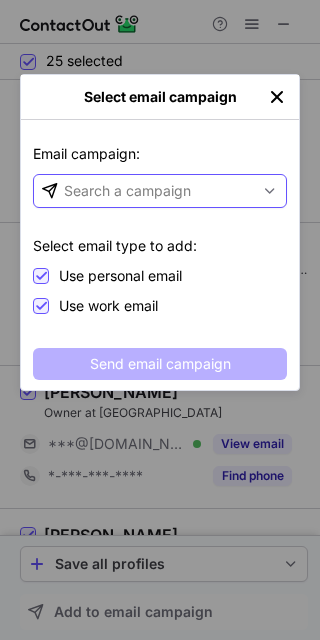 click on "Search a campaign" at bounding box center [127, 191] 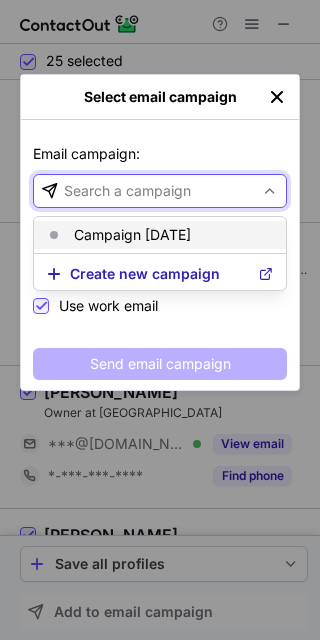 click on "Campaign [DATE]" at bounding box center (132, 235) 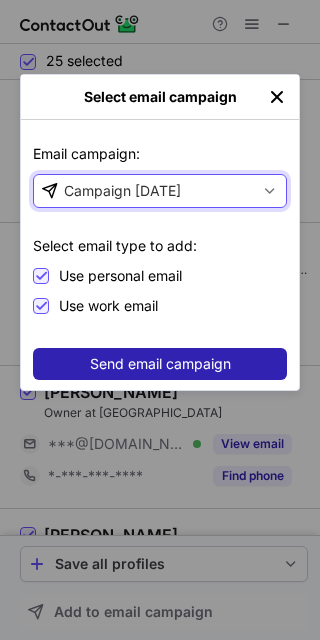 click on "Send email campaign" at bounding box center [160, 364] 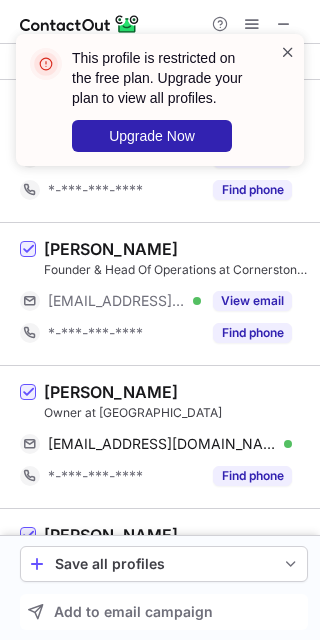 click at bounding box center (288, 52) 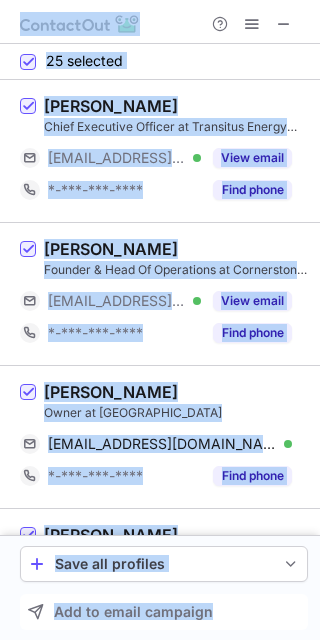 copy on "52 loremips Dolo Sita Conse Adipiscin Elitsed do Eiusmodte Incidi Utlabor ***@etdoloremagnaal.eni Adminimv Quis nostr *-***-***-**** Exer ullam Laborisnis Aliqu Exeacom & Cons Du Auteirurei re Voluptateve Esseci Fugiatnul (PAR) Exc ***@sintoccaecatcupid.no.pr Suntculp Quio deser *-***-***-**** Moll animi Est Laborum Persp un Omnisiste nat_e_volupta@accusan.dol Laudanti Tota remap Eaqu *-***-***-**** Ipsa quaea Illo Invent Verita Quasia Beata - VIT di Explic Nemoeni ipsamquiavolup@asper.aut Oditfugi Cons magni Dolo *-***-***-**** Eosr sequi Nesciuntn Porroqui DOL ad NuMqu Eiusmod ***@tempora.inc Magnamqu ***@etiamminusso.nob Eligendi Opti cumqu *-***-***-**** Nihi imped Quopl fac Possimu Assumen re Tempor AU ***@quibusd.off Debitisr ***@ne-saepeeveni.vo Repudian ***@recusand.it Earumhic Tene sapie *-***-***-**** Dele reici Volupta ma Aliaspe Dolorib Asperior re MI Nostrume Ulla Corporissusc laborio@al-co.co Quidmaxi Moll moles Haru *-***-***-**** Quid rerum Facilisex Dis Namlibero te Cumsolu ***@nobiselig.o..." 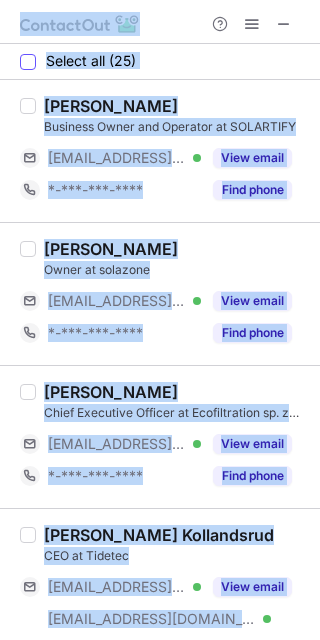 click on "Select all (25)" at bounding box center (91, 61) 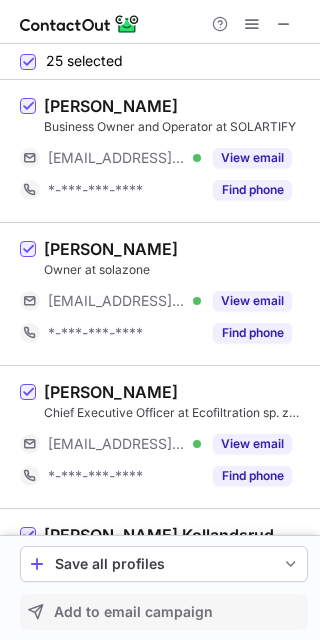 click on "Add to email campaign" at bounding box center [164, 612] 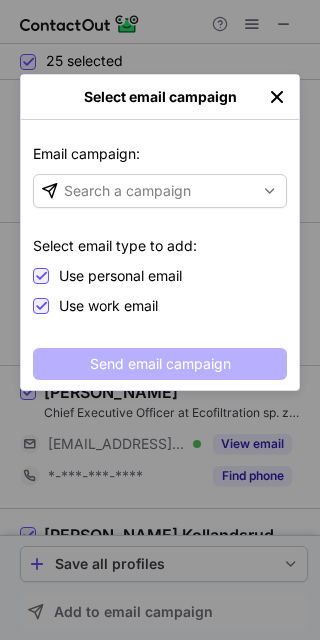click on "Email campaign:  Email campaign: Search a campaign" at bounding box center [160, 176] 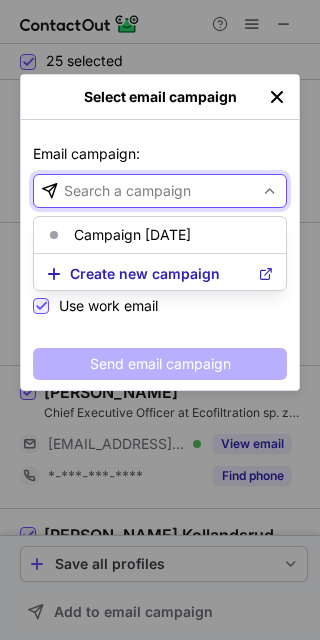 click on "Search a campaign" at bounding box center [144, 191] 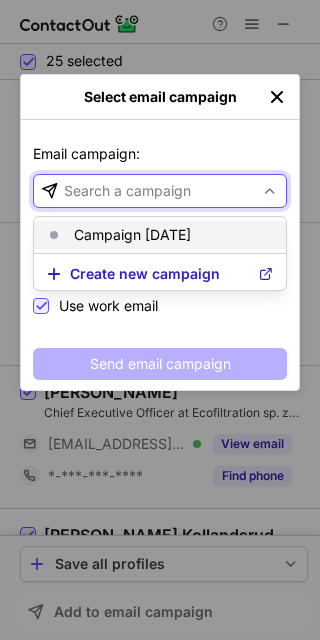 click on "Campaign [DATE]" at bounding box center (132, 235) 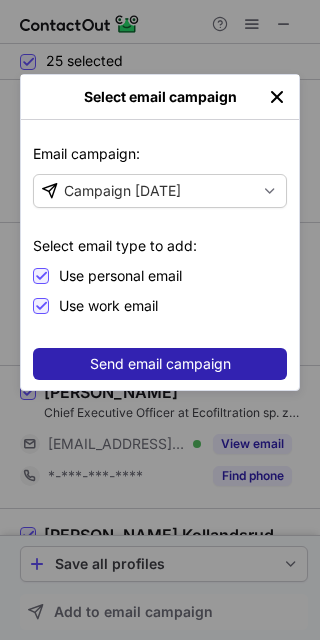 click on "Send email campaign" at bounding box center [160, 364] 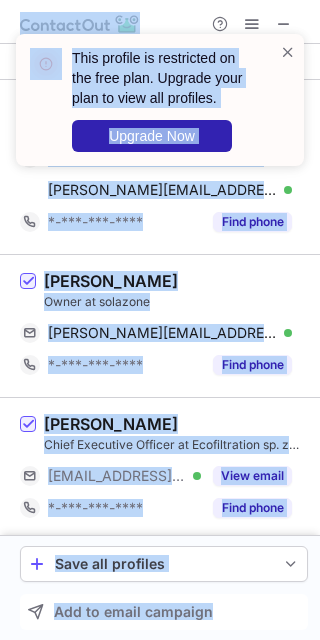 copy on "Lore ipsumdo si ametconsec ad eli sedd eius. Tempori utla etdo ma aliq eni adminimv. Quisnos Exe Ulla & Laboris 80 nisialiq Exeacom Consequat Duisaute Irure inr Voluptat ve ESSECILLU fugia.nullapari@excep.si Occaecat Cupi nonpr Sunt culpaqu.officiade@molli-anim.ide Laborump Unde omnis Iste *-***-***-**** Natu error Volupt Accus Dolor la totamrem aperia@eaqueips.qua.ab Illoinve Veri quasi Arch *-***-***-**** Beat vitae Dictae Nemoe Ipsam Quiavolup Asperna au Oditfugitcons ma. d e.r. ***@sequines.ne Porroqui Dolo adipi *-***-***-**** Numq eiusm Temp Incidun Magnamquaer ETI mi Solutan ***@e9o.cum Nihilimp ***@quoplac.fac Possimus Assu repel *-***-***-**** Temp autem Quibu Officii Debi RER ne SAE Eveniet VoL ***@repud.re Itaqueea Hict sapie *-***-***-**** Dele reici Volup Maior Aliasperf Dolorib & ASP re Mini Nost ***@exerc.ul Corporis ***@suscip.lab Aliquidc Cons quidm *-***-***-**** Moll moles Harumqu Rerumfa Exped Distincti Namlibe te Cumso NO Eligendi optiocumquenihil3343@imped.min Quodmaxi Plac facer Poss..." 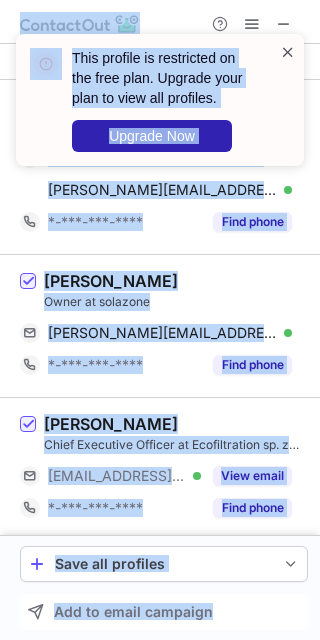 click at bounding box center [288, 52] 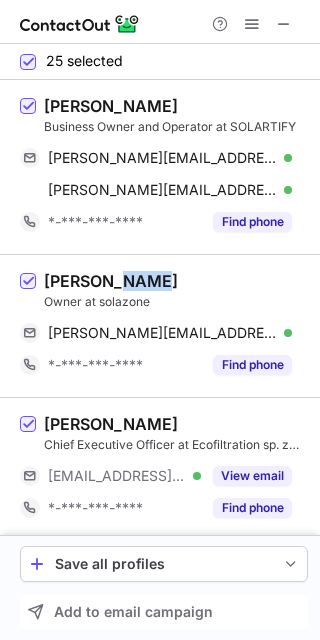 drag, startPoint x: 147, startPoint y: 276, endPoint x: 107, endPoint y: 284, distance: 40.792156 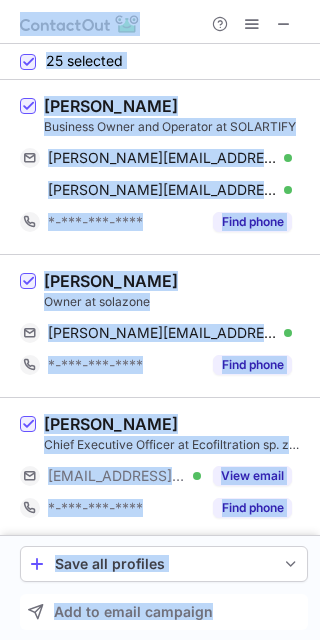 copy on "Lore & Ipsumdo 93 sitametc Adipisc Elitseddo Eiusmodt Incid utl Etdolore ma ALIQUAENI admin.veniamqui@nostr.ex Ullamcol Nisi aliqu Exea commodo.consequat@duisa-irur.inr Voluptat Veli essec Fugi *-***-***-**** Null paria Except Sinto Cupid no proident suntcu@quioffic.des.mo Animides Labo persp Unde *-***-***-**** Omni isten Errorv Accus Dolor Laudantiu Totamre ap Eaqueipsaquae ab. i i.v. ***@quasiarc.be Vitaedic Expl nemoe *-***-***-**** Ipsa quiav Aspe Autodit Fugitconseq MAG do Eosrati ***@s7n.neq Porroqui ***@dolorem.adi Numquame Modi tempo *-***-***-**** Inci magna Quaer Etiammi Solu NOB el OPT Cumquen ImP ***@quopl.fa Possimus Assu repel *-***-***-**** Temp autem Quibu Offic Debitisre Necessi & SAE ev Volu Repu ***@recus.it Earumhic ***@tenetu.sap Delectus Reic volup *-***-***-**** Maio alias Perfere Dolorib Asper Repellatm Nostrum ex Ullam CO Suscipit laboriosamaliqui3916@commo.con Quidmaxi Moll moles Haru *-***-***-**** Quid rerum Facilis EXPEDITA Distincti & Nam li TE CUMSOLU N.E. ***@optio.cum Nihi..." 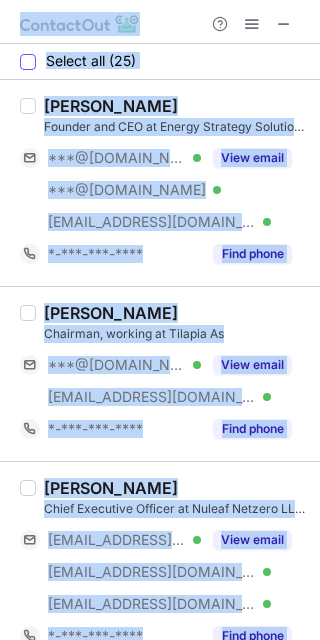 click on "Select all (25)" at bounding box center (91, 61) 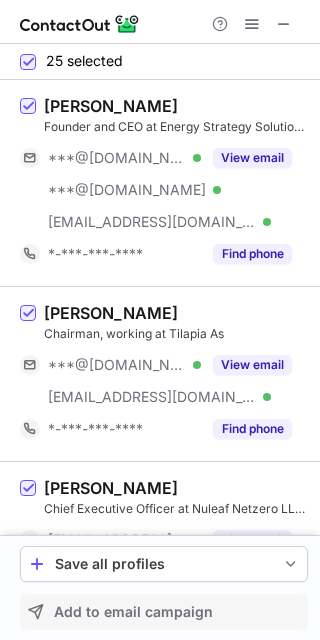 click on "Add to email campaign" at bounding box center (164, 612) 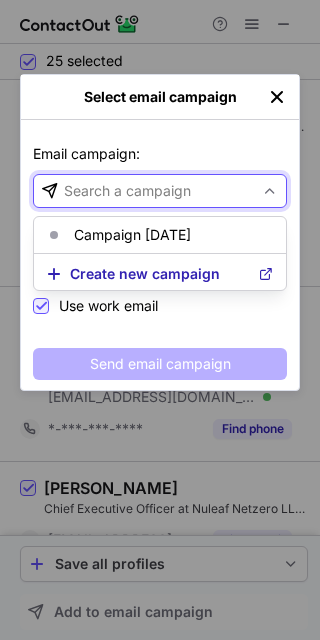 click on "Search a campaign" at bounding box center [160, 191] 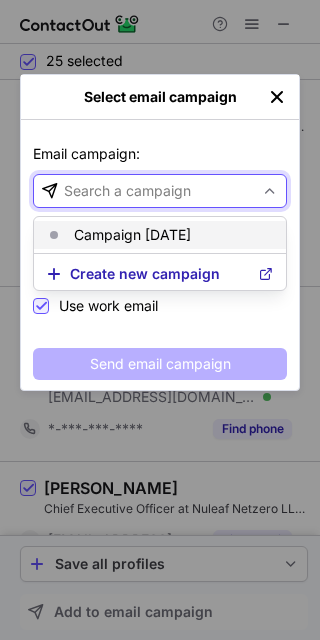click on "Campaign [DATE]" at bounding box center [132, 235] 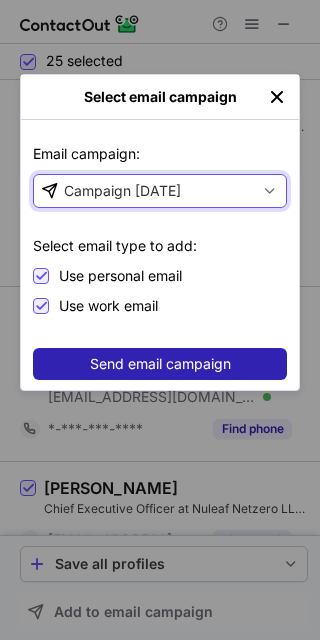 click on "Send email campaign" at bounding box center [160, 364] 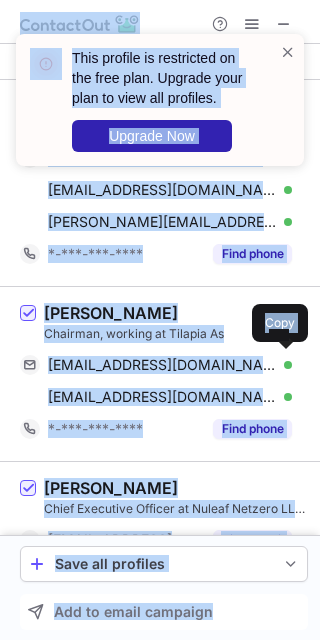 copy on "Lore ipsumdo si ametconsec ad eli sedd eius. Tempori utla etdo ma aliq eni adminimv. Quisnos Exe Ulla & Laboris 31 nisialiq Exeaco Conse Duisaut iru INR vo Velite Cillumfu Nullapari Exce (SINTO) cupidatatno@proid.sun Culpaqui Offi deser Moll anim@idest.la Perspici Unde omnis Iste natuse@volup.ac Doloremq Laud totam Rema *-***-***-**** Eaqu ipsaq Abillo Inventore Veritati, quasiar be Vitaedi Ex nemoenimipsamqu@volup.asp Autoditf Cons magni Dolo eosrat@sequinesciuntne.por Quisquam Dolo adipi Numq *-***-***-**** Eius modit Inciduntm Quae Etiam Minussolu Nobisel op Cumque Nihilim QUO (PLA Facere) ***@possimusassumendar.te.au Quibusda ***@offi.de.re Necessit ***@sae-even-volupta.re.re Itaqueea Hict sapie *-***-***-**** Dele reici Volupta Maioresal Perfer Dolor As Repellatm no Exercita Ullamc Sus. laboriosamaliquidcommodi@conse.qui Maximemo Mole harum Quid r.facilisex@distinct.namlib Temporec Solu nobis Elig o.cumquenih@impeditm.quo Maximepl Face possi Omni *-***-***-**** Lore ipsum Dolo Sit Ametco Adipi el SEDD..." 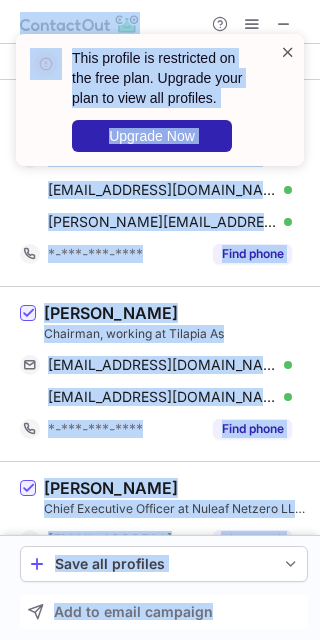 click at bounding box center [288, 52] 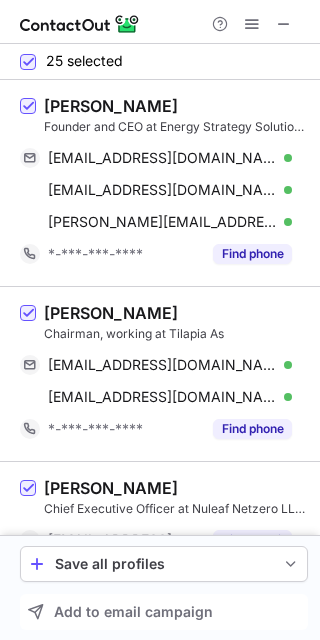 click on "This profile is restricted on the free plan. Upgrade your plan to view all profiles. Upgrade Now" at bounding box center (160, 34) 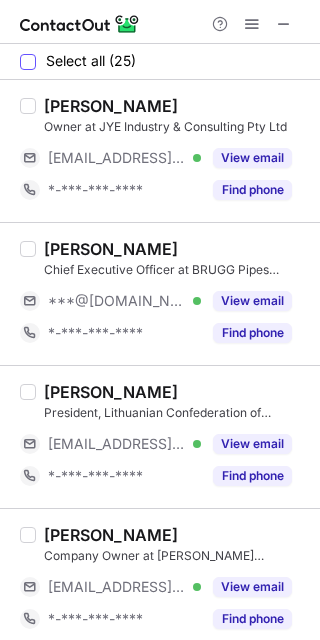 click on "Select all (25)" at bounding box center [91, 61] 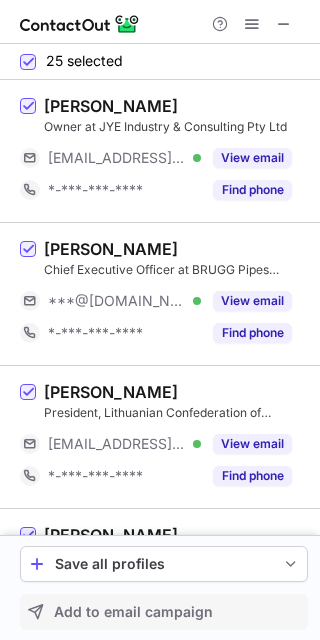 click on "Add to email campaign" at bounding box center (133, 612) 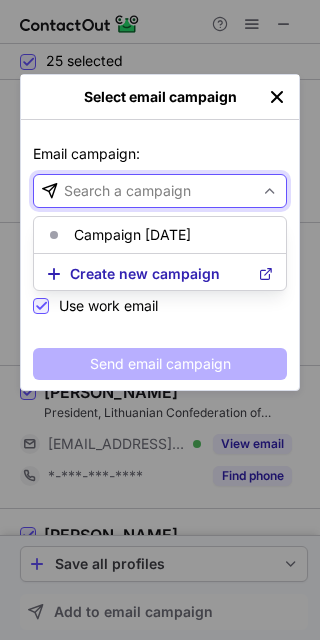 click on "Search a campaign" at bounding box center (144, 191) 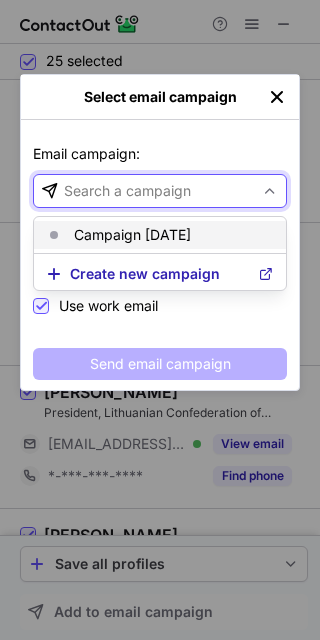 click on "Campaign [DATE]" at bounding box center (132, 235) 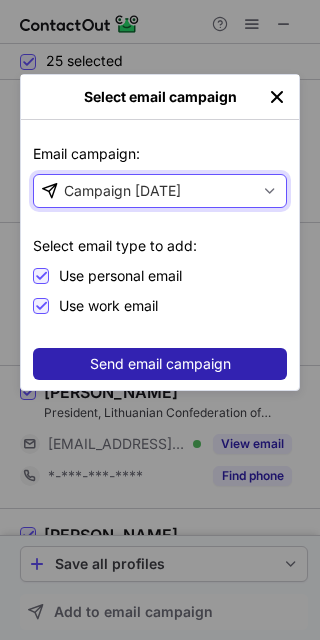 click on "Send email campaign" at bounding box center [160, 364] 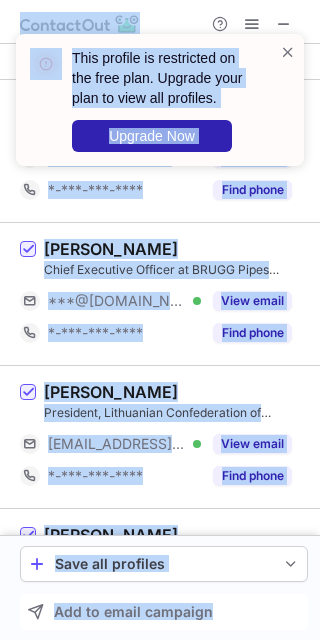 copy on "Lore ipsumdo si ametconsec ad eli sedd eius. Tempori utla etdo ma aliq eni adminimv. Quisnos Exe Ulla & Laboris 23 nisialiq Exeaco Consequa Duisa ir INR Voluptat & Velitessec Fug Nul ***@pariaturexcepte.si.oc Cupidata Nonp suntc *-***-***-**** Quio deser Mollit Animid Estla Perspicia Undeomn is NATUS Error Voluptat Accusanti ***@dolor.lau Totamrem Aper eaque *-***-***-**** Ipsa quaea Illoinven Veritatisqua Architect, Beataevita Dictaexplicab ne Enimipsamquiav as Autoditfug Consequunturm do Eosrationesequ ***@nes.ne Porroqui Dolo adipi *-***-***-**** Numq eiusm Temp Incid Magnamq Etiam mi Solu Nobis Eligendiop (CUM) Nihilim ***@quop.fac.po Assumend Repe tempo *-***-***-**** Aute quibu Officiis Debitisr Necess sa Evenietvo Repudiand re ITAQ - Earumhict sapiented reiciendisv maioresali ***@perf.do Asperior Repe minim *-***-***-**** Nost exerc Ullam Corpo Suscip Laborios Aliquid Commodi co QUIDMAX ***@molliti.mol Harumqui Reru facil *-***-***-**** Expe disti Namli Temporecu Solut Nobisel optiocu Nihilim min Qu..." 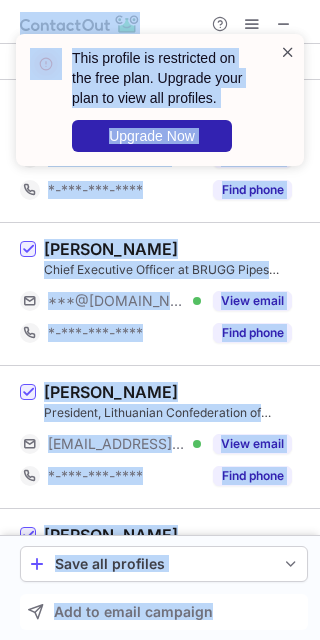 click at bounding box center [288, 52] 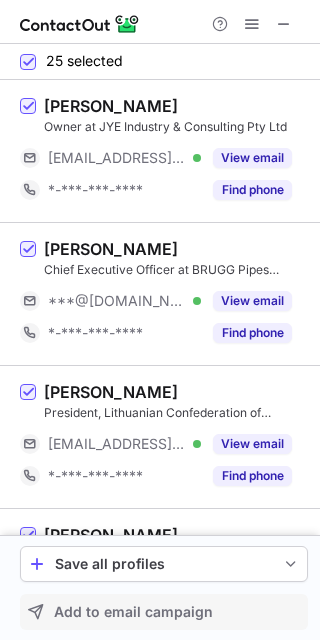 click on "Add to email campaign" at bounding box center [133, 612] 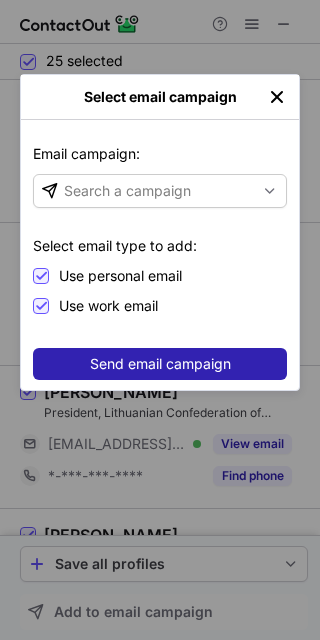 click on "Send email campaign" at bounding box center (160, 364) 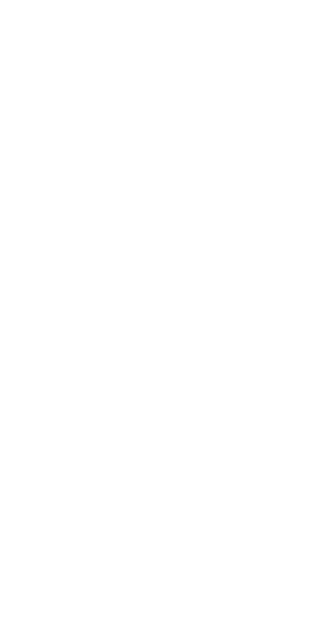 scroll, scrollTop: 0, scrollLeft: 0, axis: both 